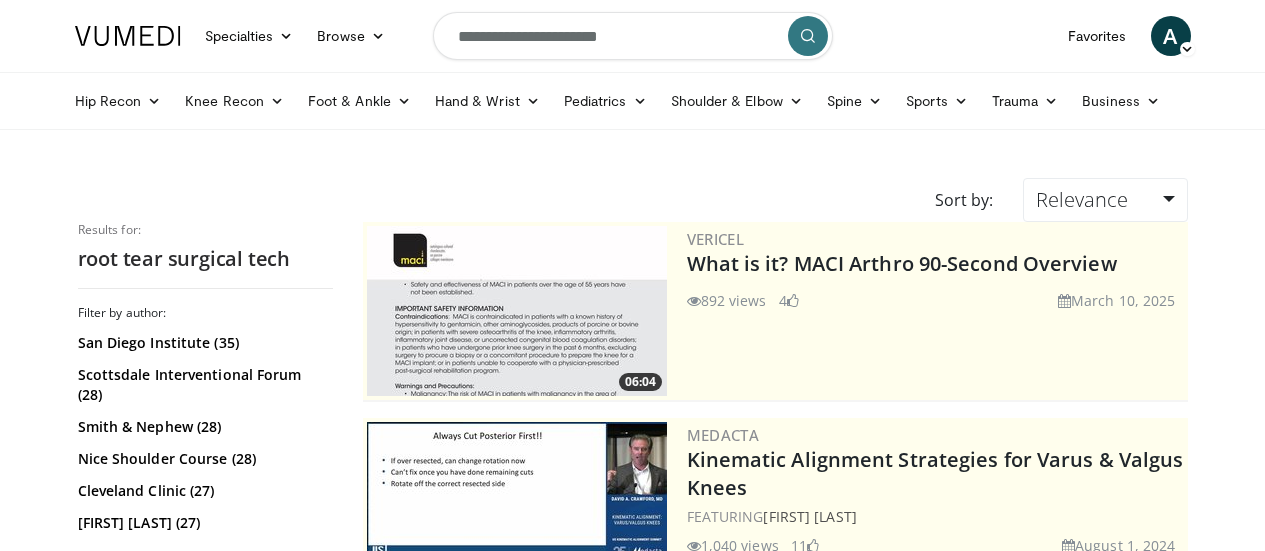 scroll, scrollTop: 0, scrollLeft: 0, axis: both 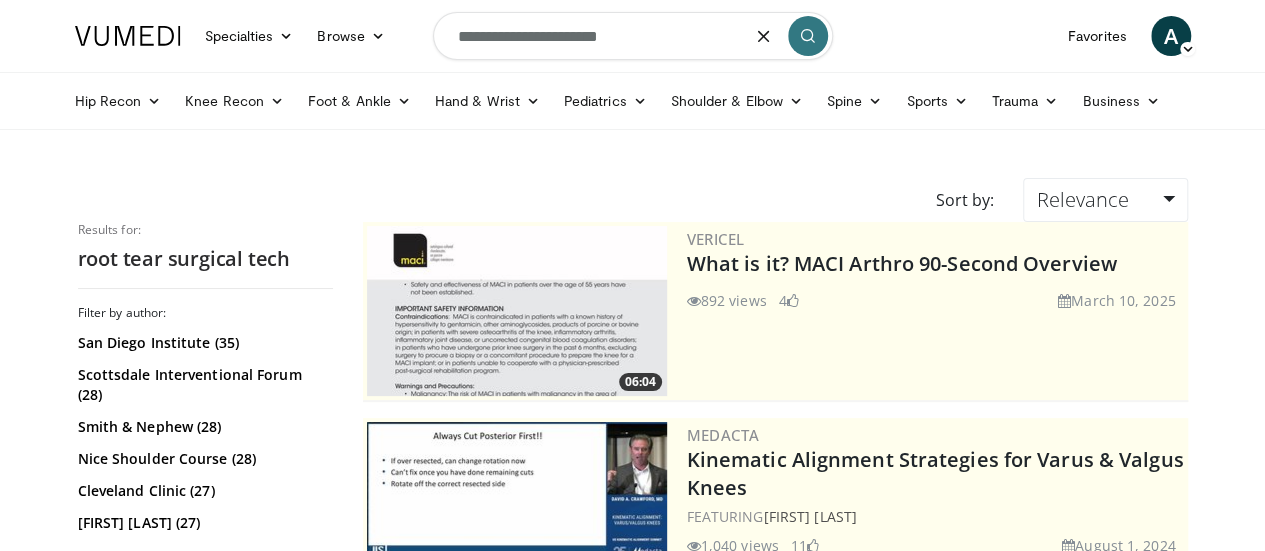 click on "**********" at bounding box center (633, 36) 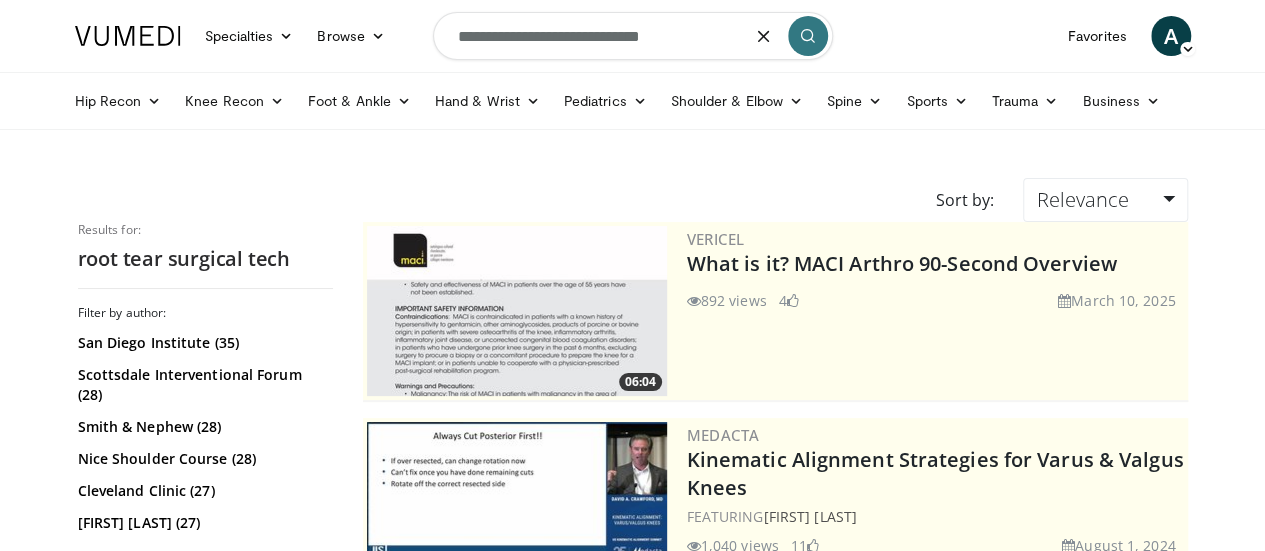 type on "**********" 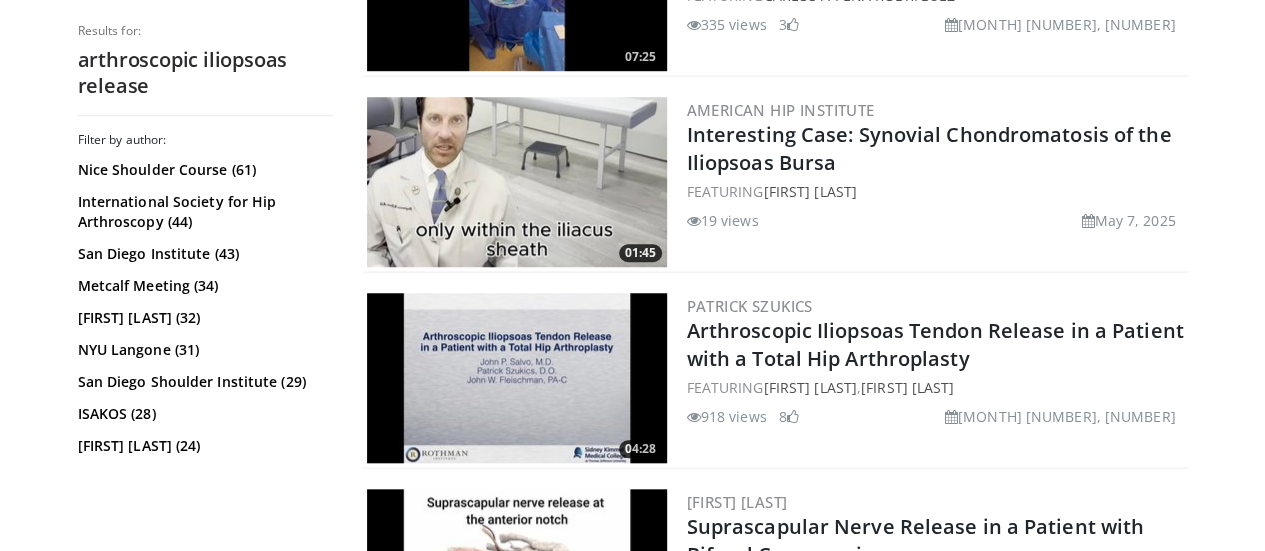 scroll, scrollTop: 720, scrollLeft: 0, axis: vertical 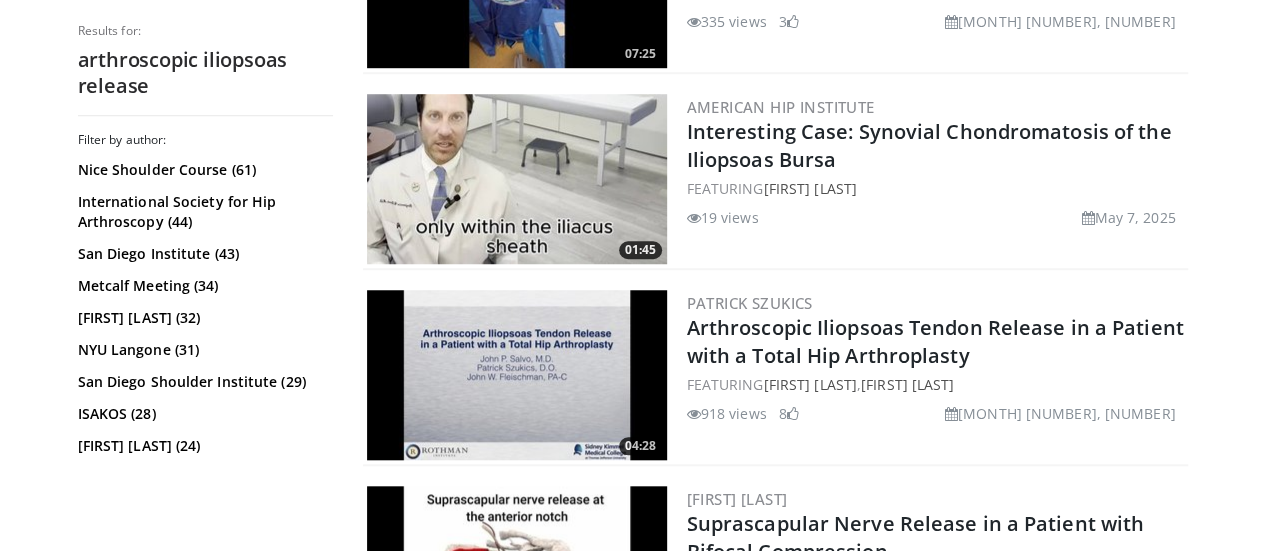 click at bounding box center [517, 375] 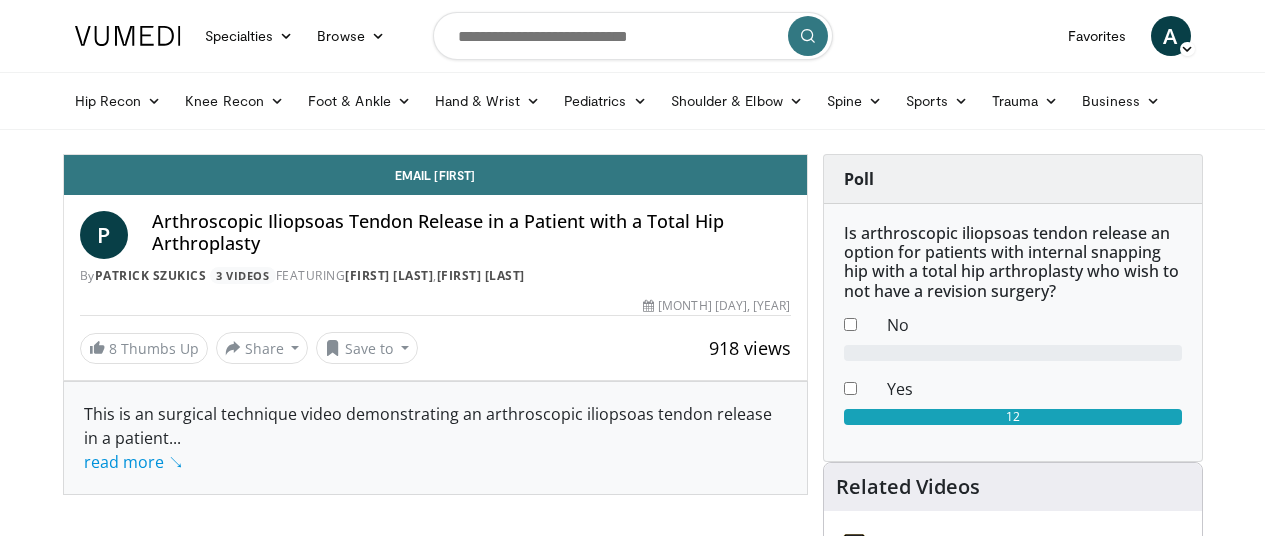 scroll, scrollTop: 0, scrollLeft: 0, axis: both 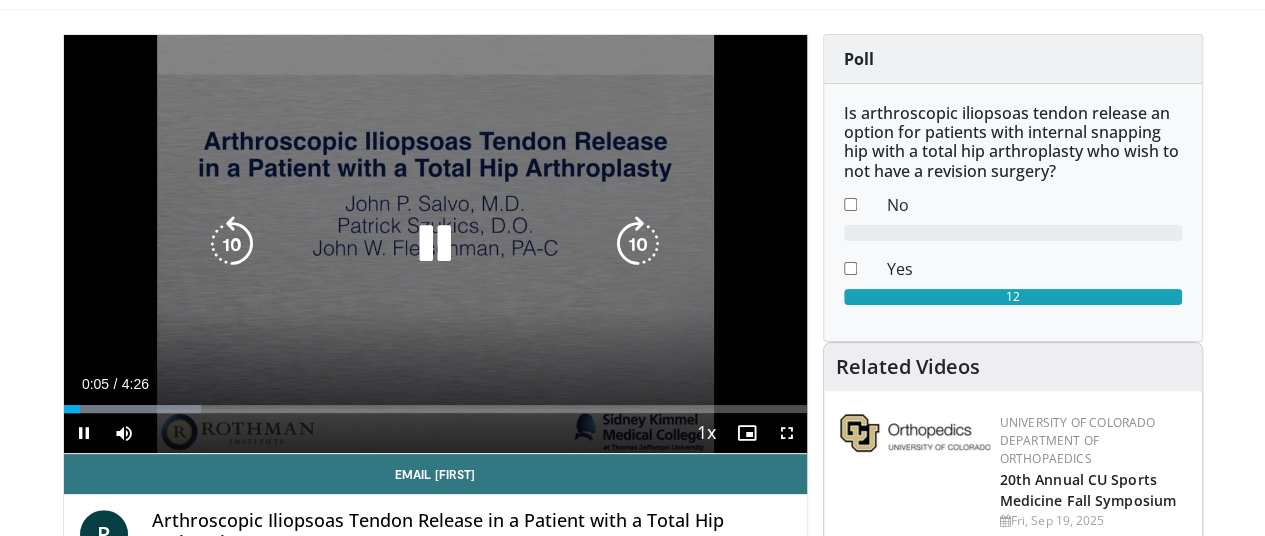 click at bounding box center [435, 244] 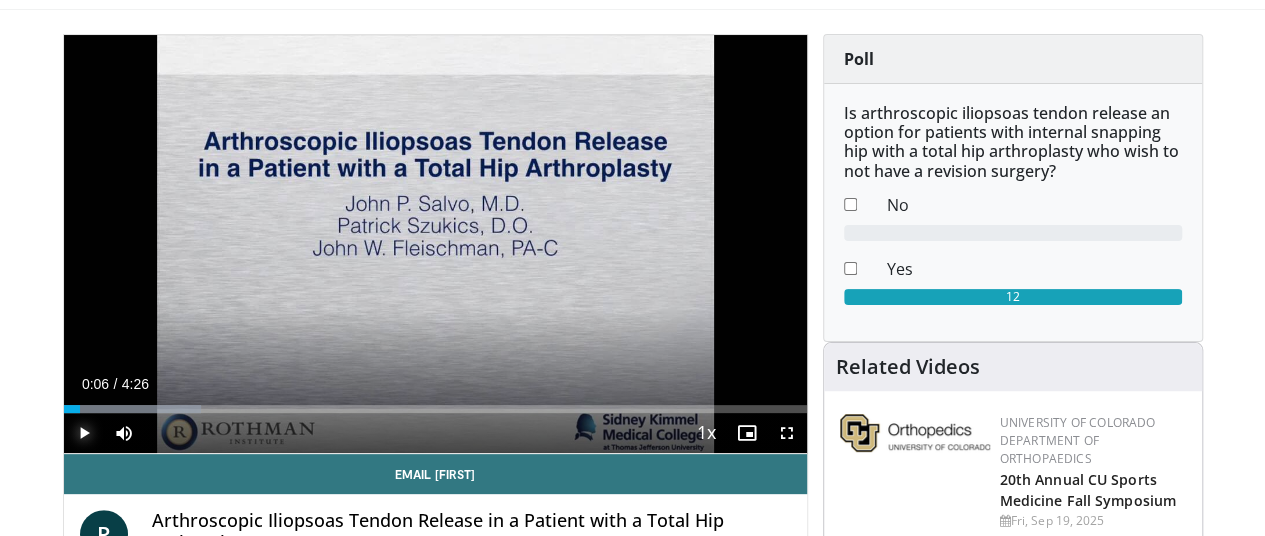 click at bounding box center (84, 433) 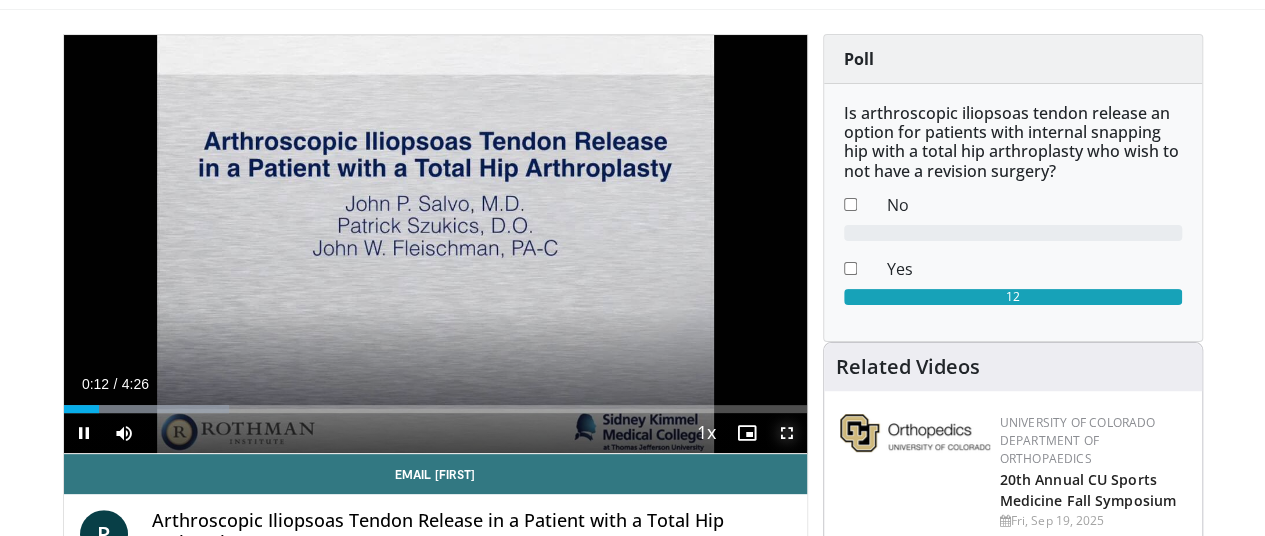 click at bounding box center (787, 433) 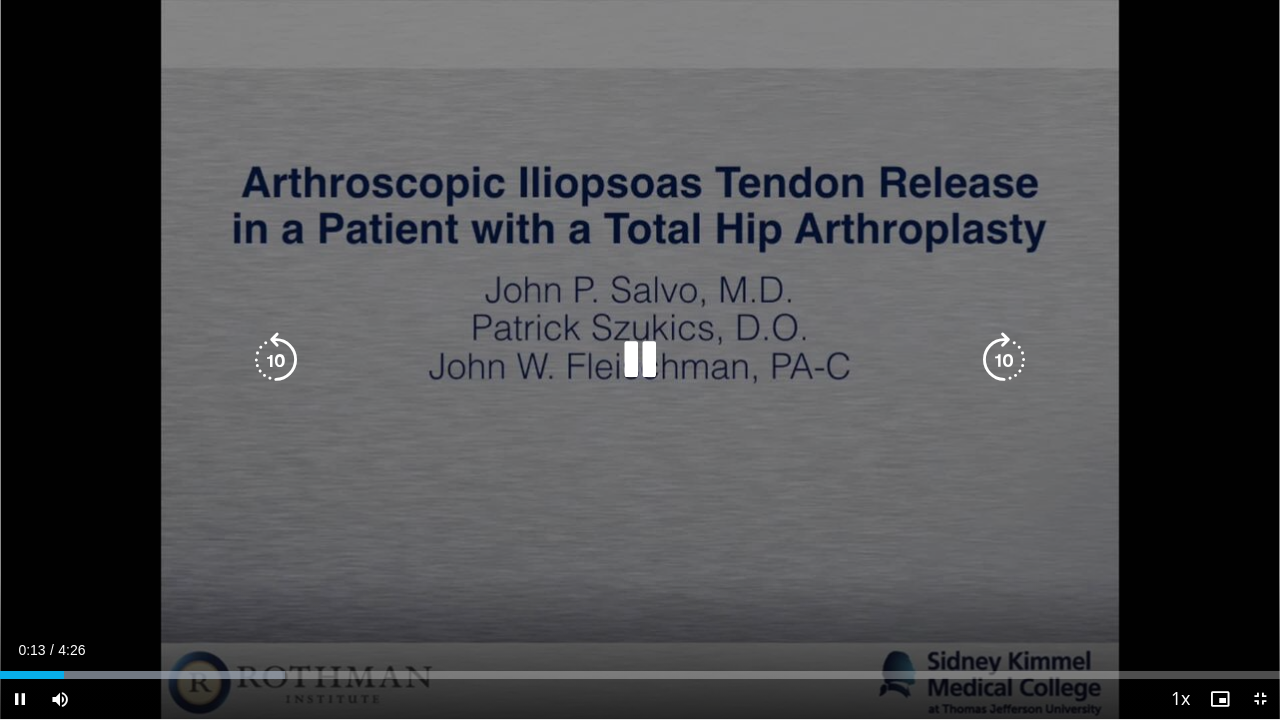 click on "10 seconds
Tap to unmute" at bounding box center (640, 359) 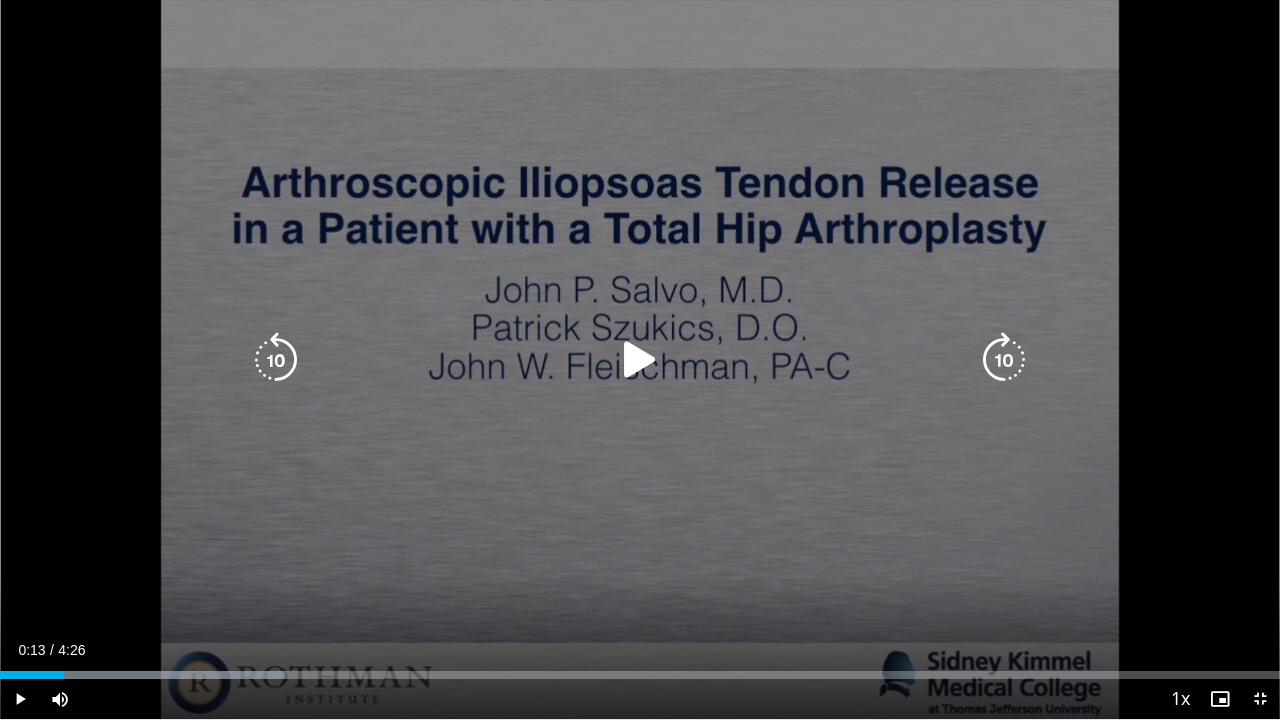 click on "10 seconds
Tap to unmute" at bounding box center (640, 359) 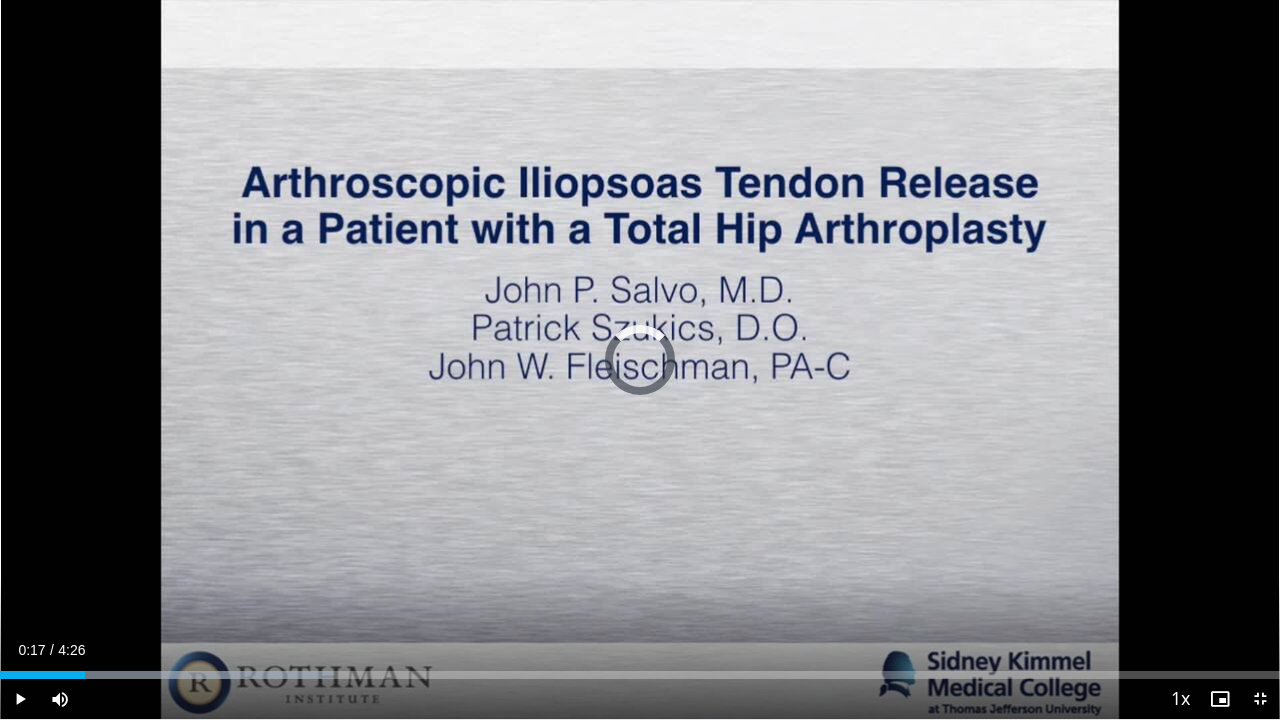 click on "Loaded :  25.99% 0:17 0:13" at bounding box center (640, 669) 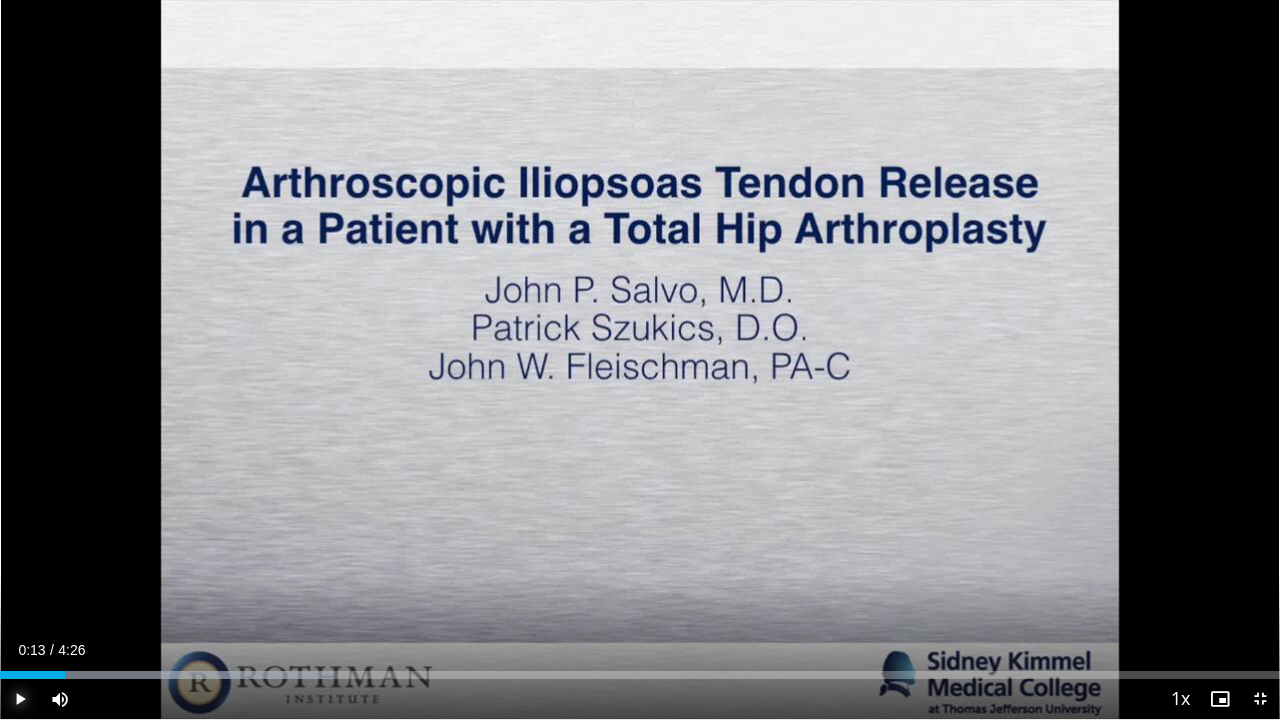 click at bounding box center [20, 699] 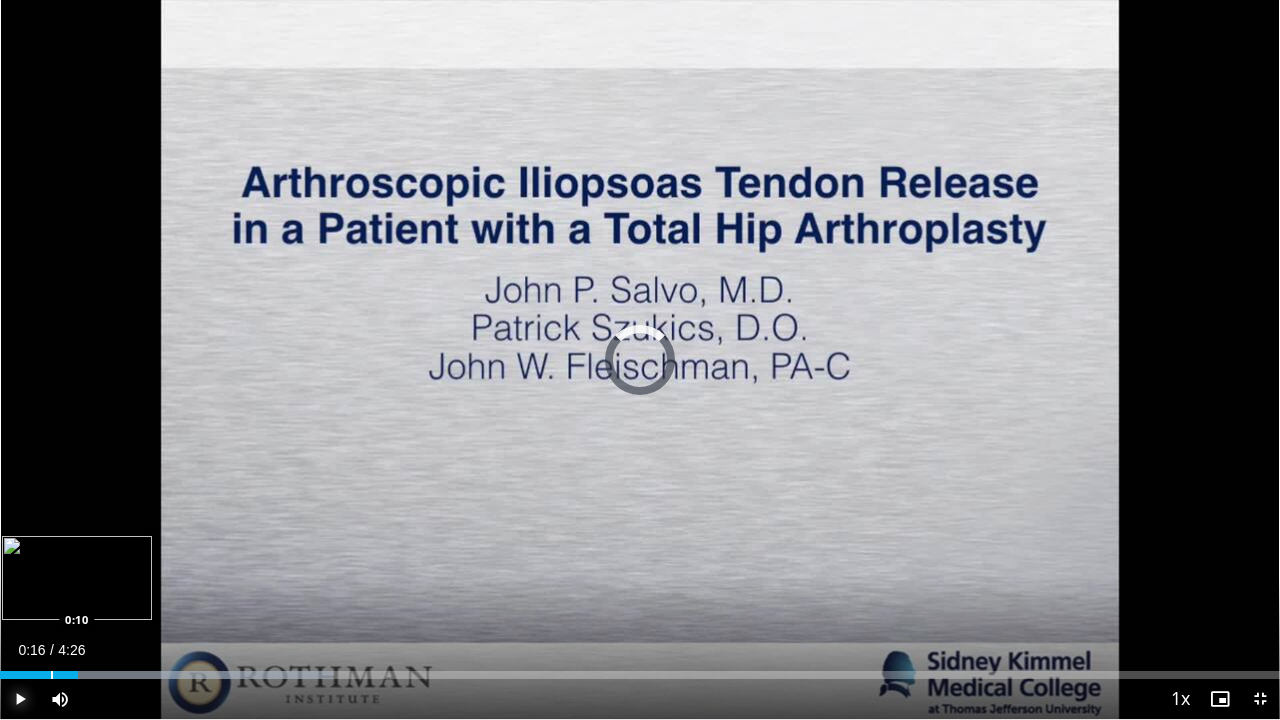 click at bounding box center (52, 675) 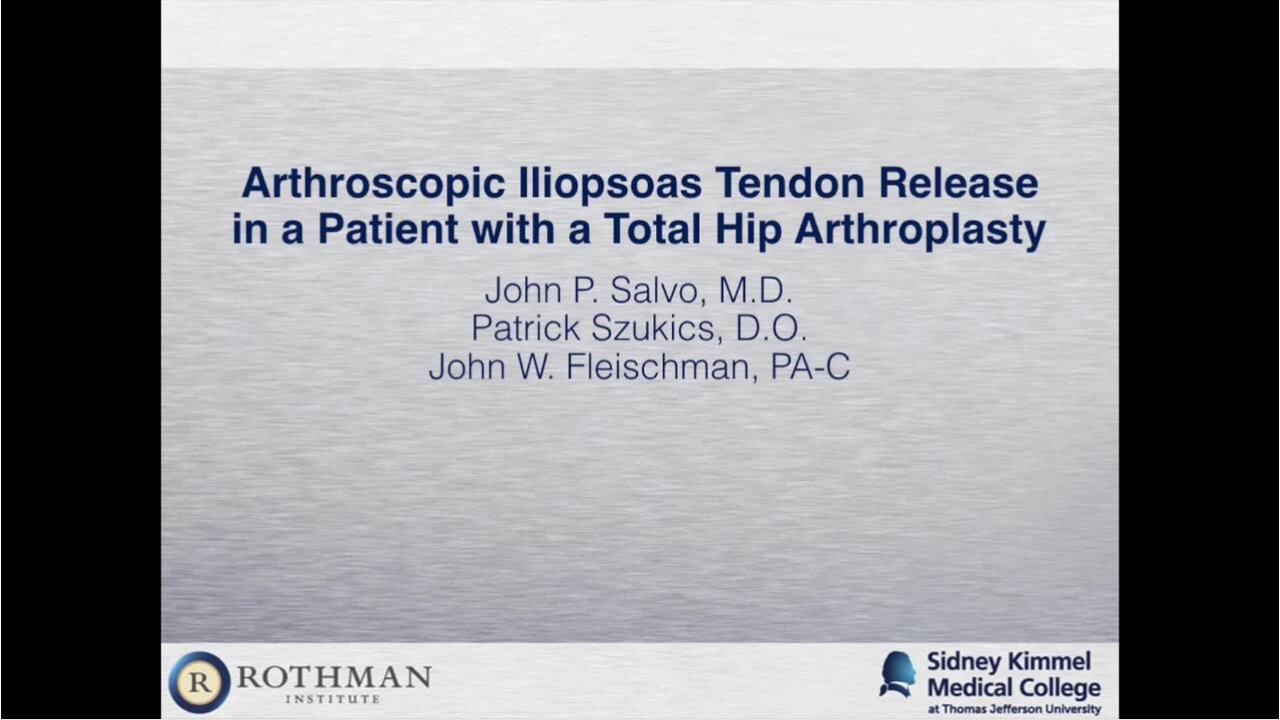 type 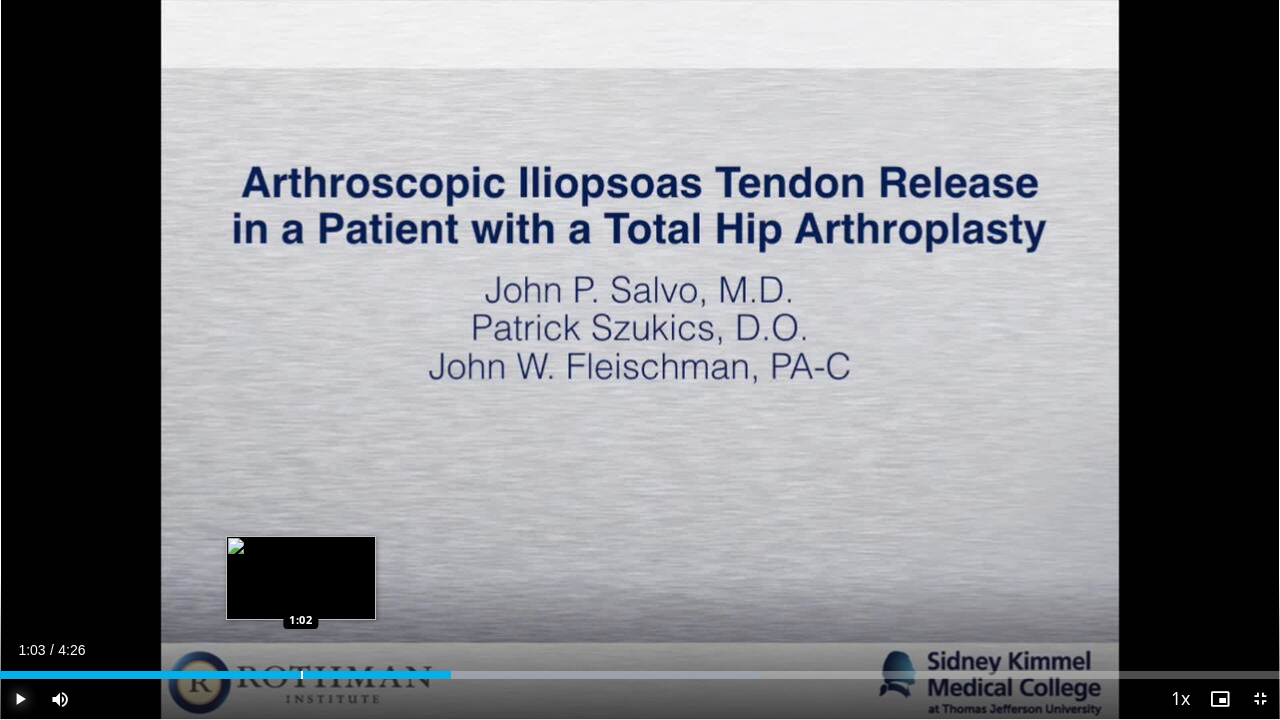 click on "Loaded :  59.43% 1:03 1:02" at bounding box center (640, 669) 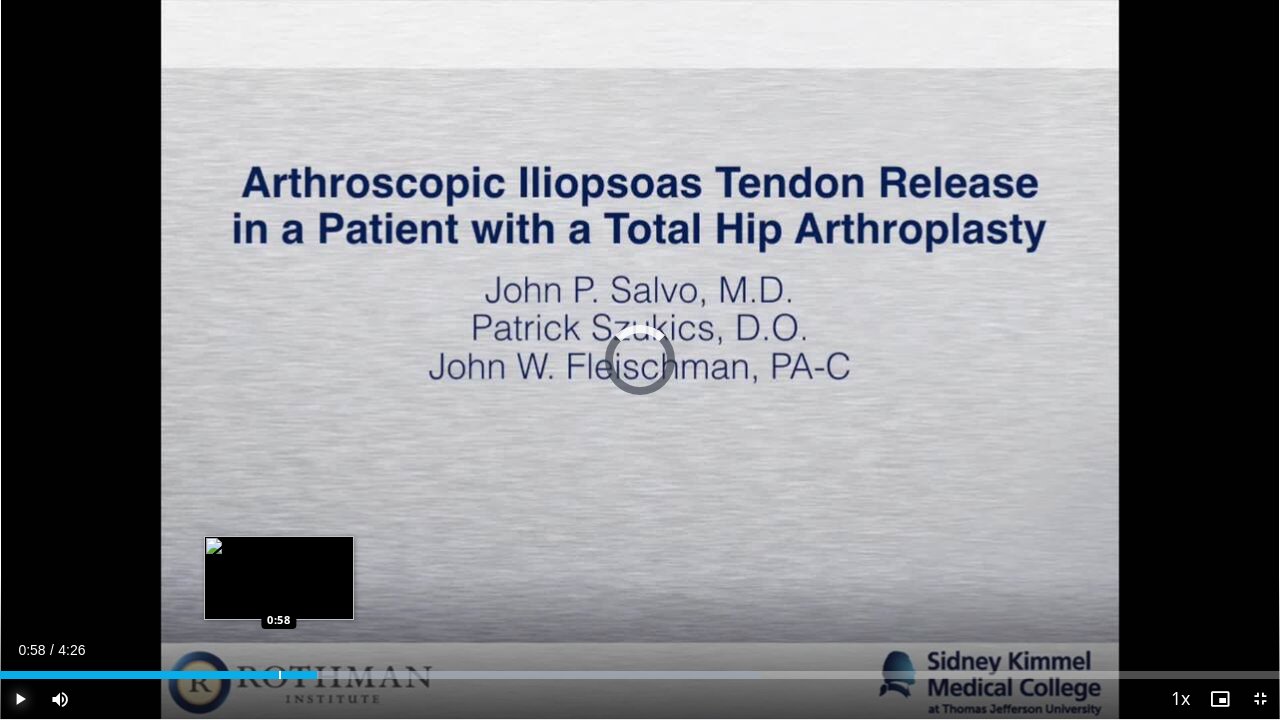 click at bounding box center (280, 675) 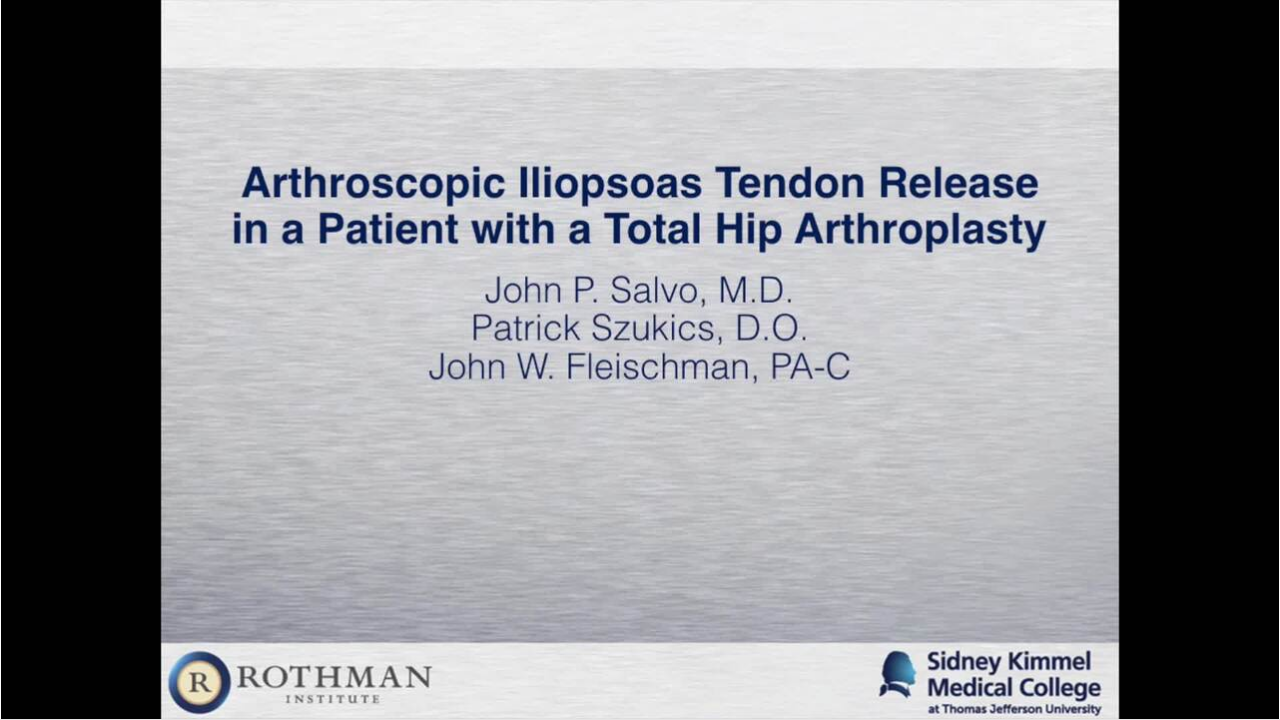 click on "Pause" at bounding box center [20, 699] 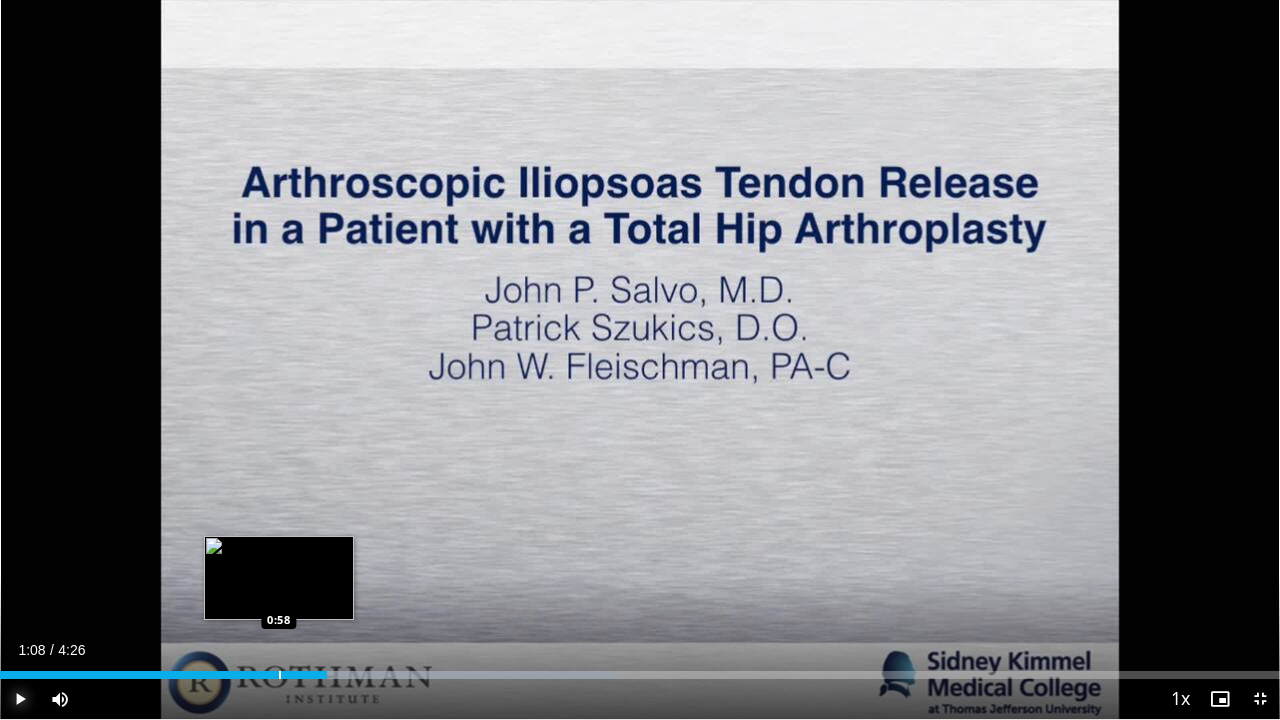 click on "Play" at bounding box center (20, 699) 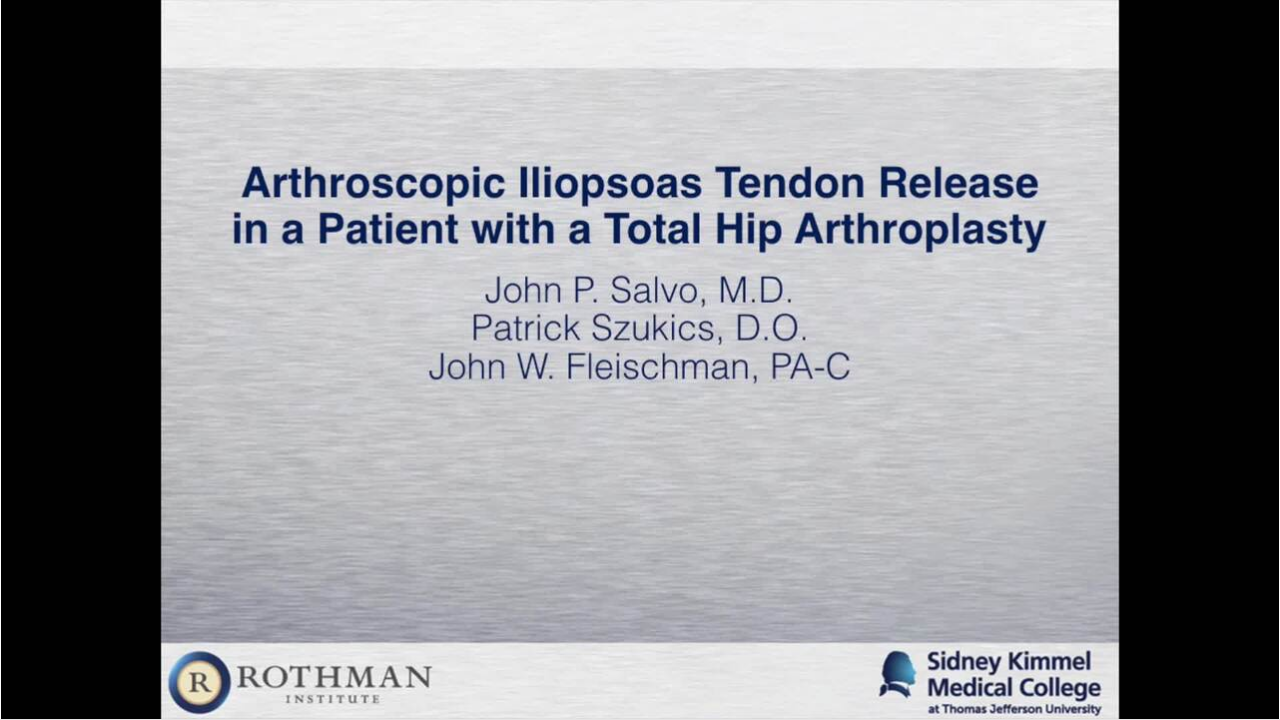 click on "Pause" at bounding box center (20, 699) 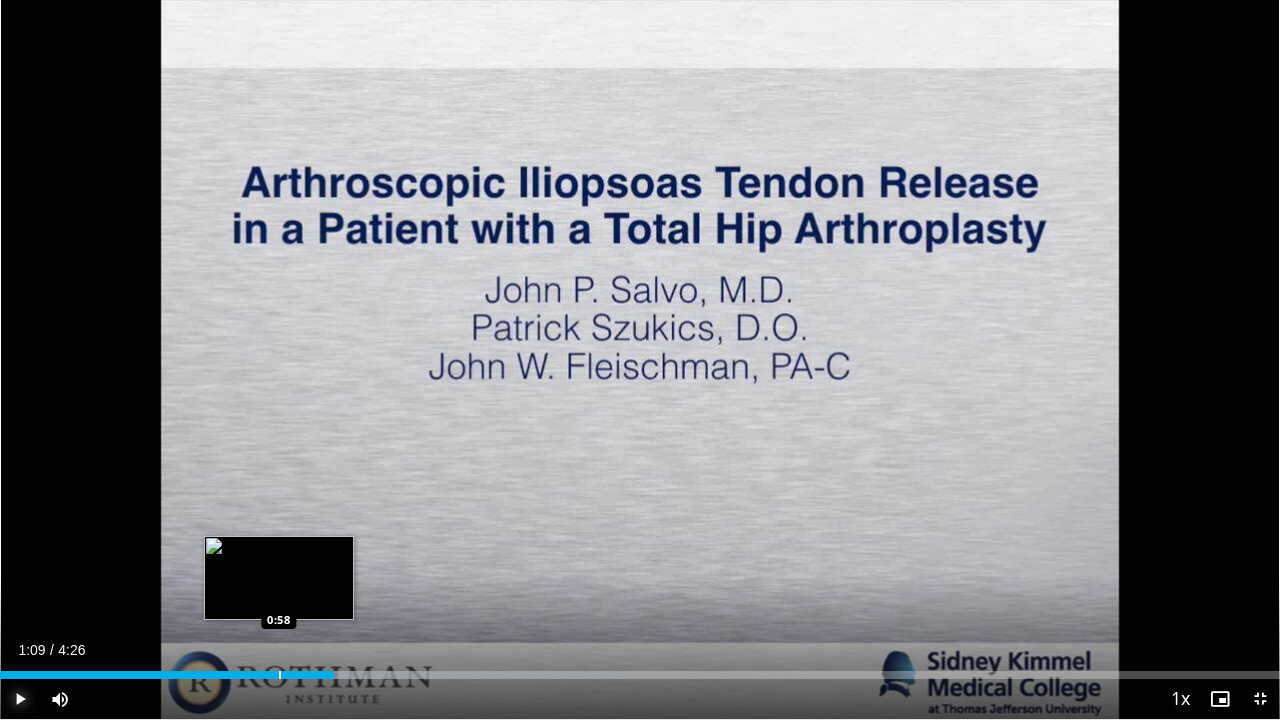 click on "Play" at bounding box center [20, 699] 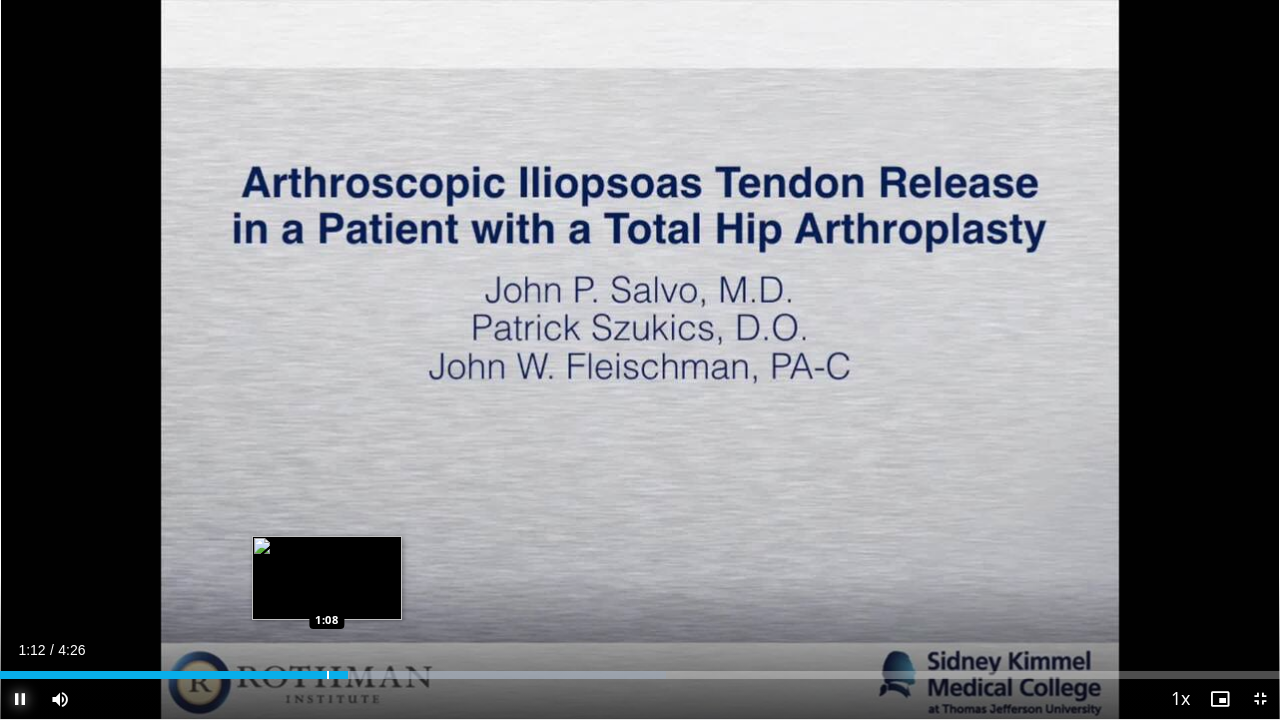 click on "1:12" at bounding box center [174, 675] 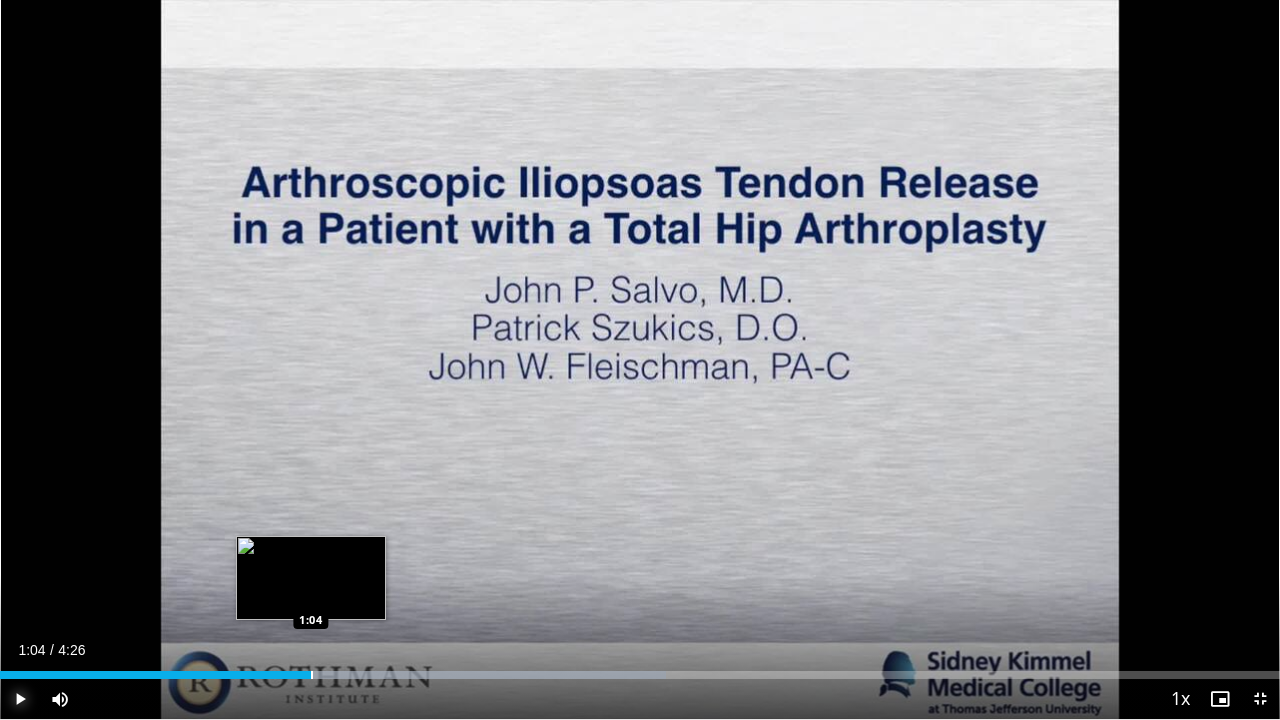 click at bounding box center [312, 675] 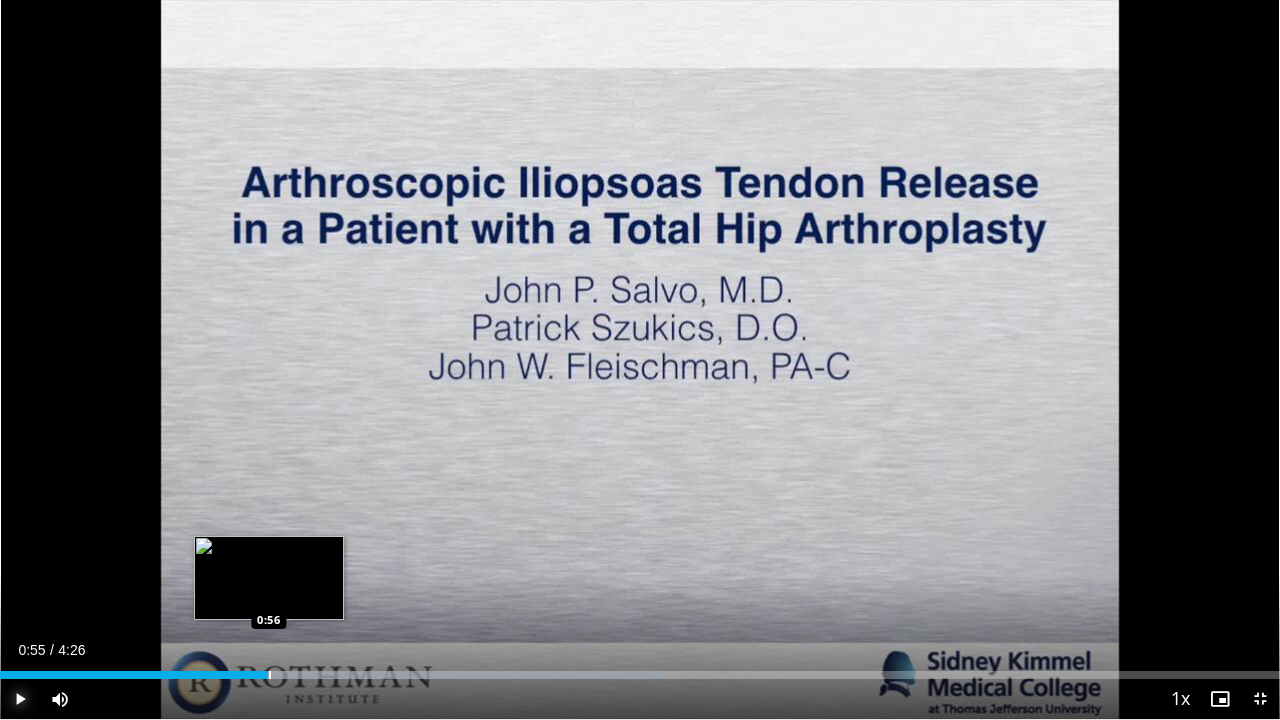 click on "Loaded :  52.00% 0:55 0:56" at bounding box center [640, 669] 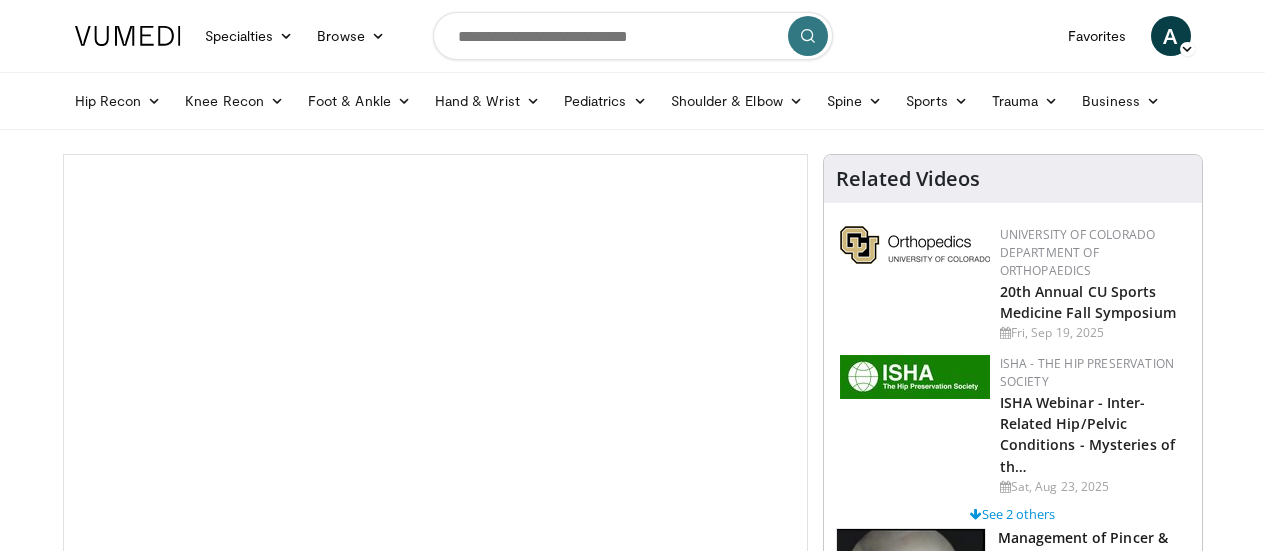 scroll, scrollTop: 0, scrollLeft: 0, axis: both 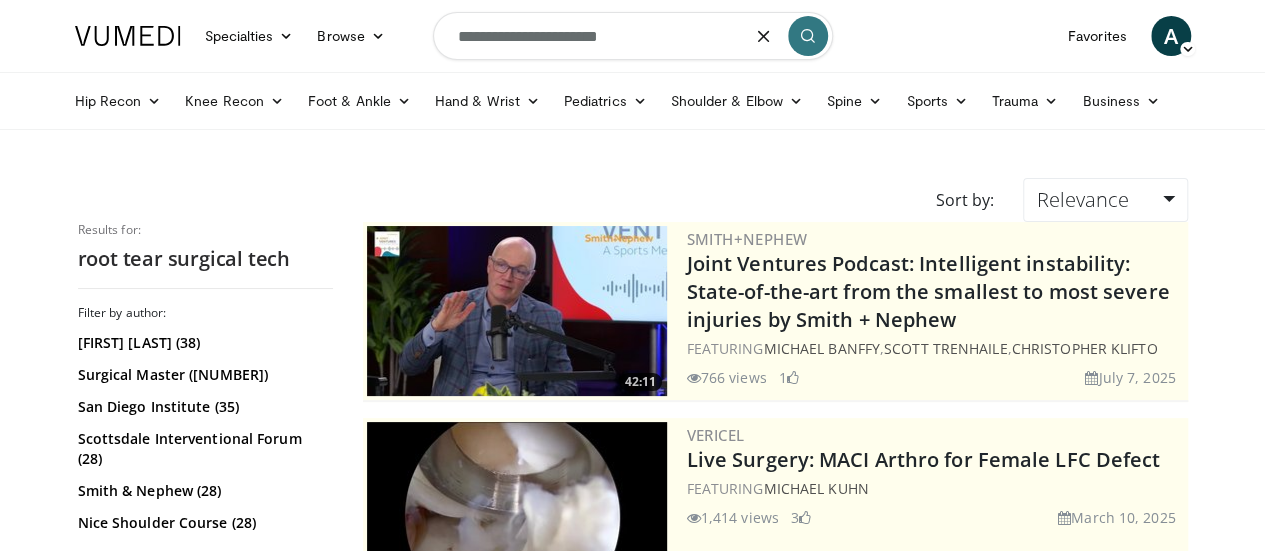 click on "**********" at bounding box center [633, 36] 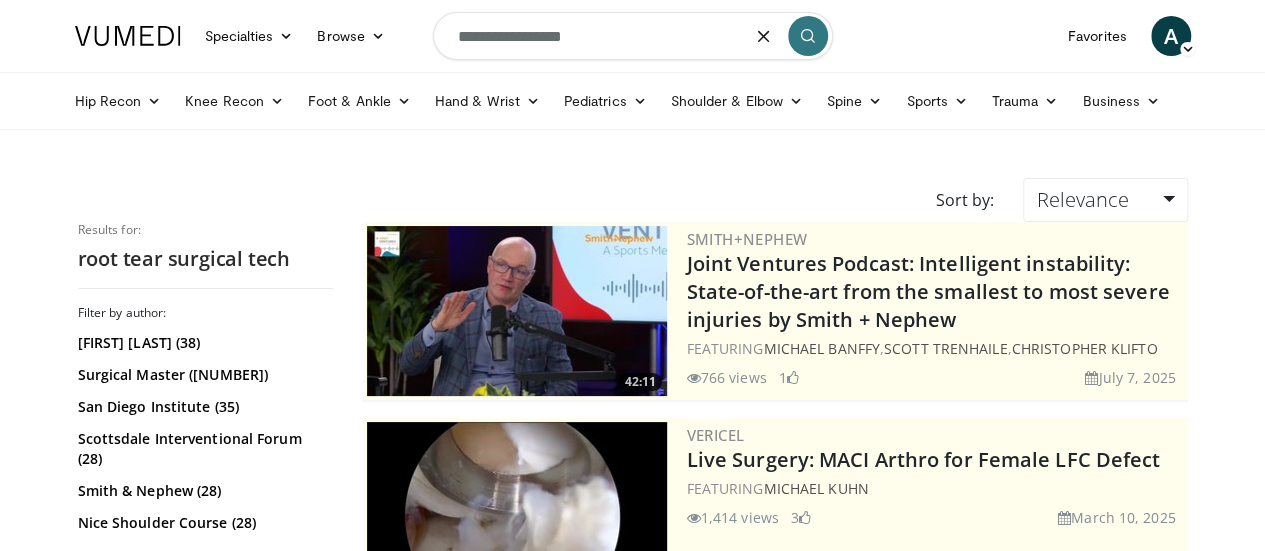 type on "**********" 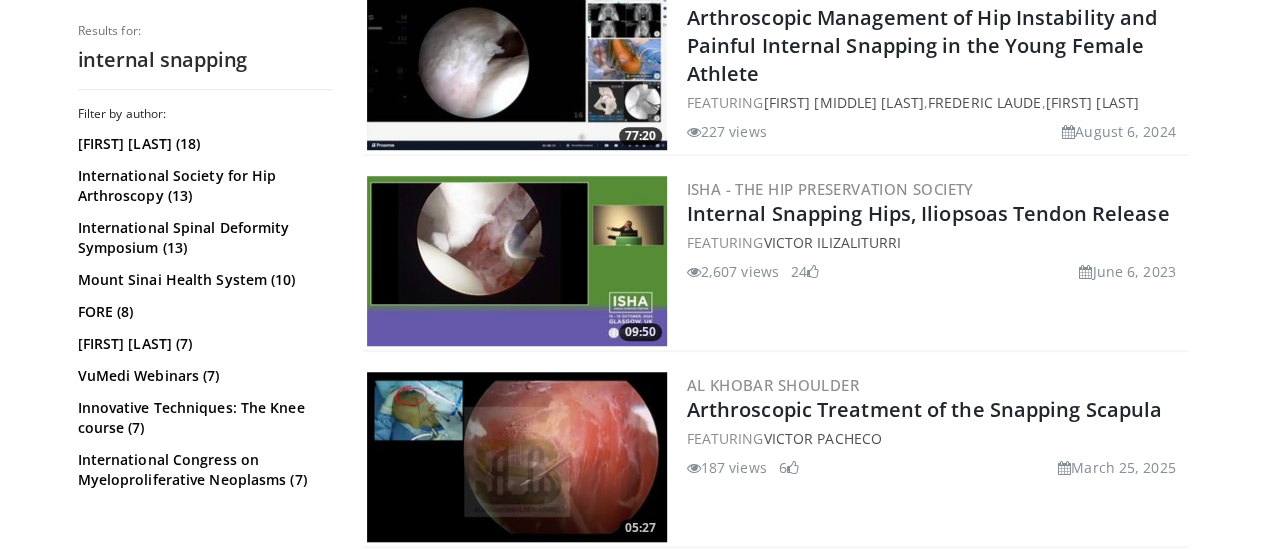 scroll, scrollTop: 640, scrollLeft: 0, axis: vertical 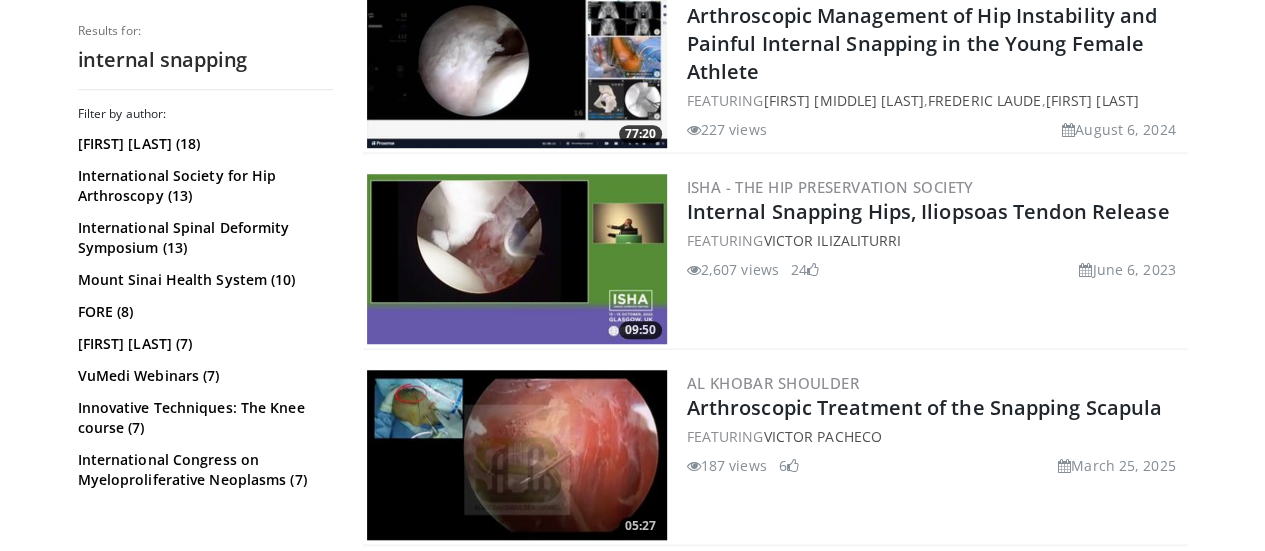 click at bounding box center (517, 259) 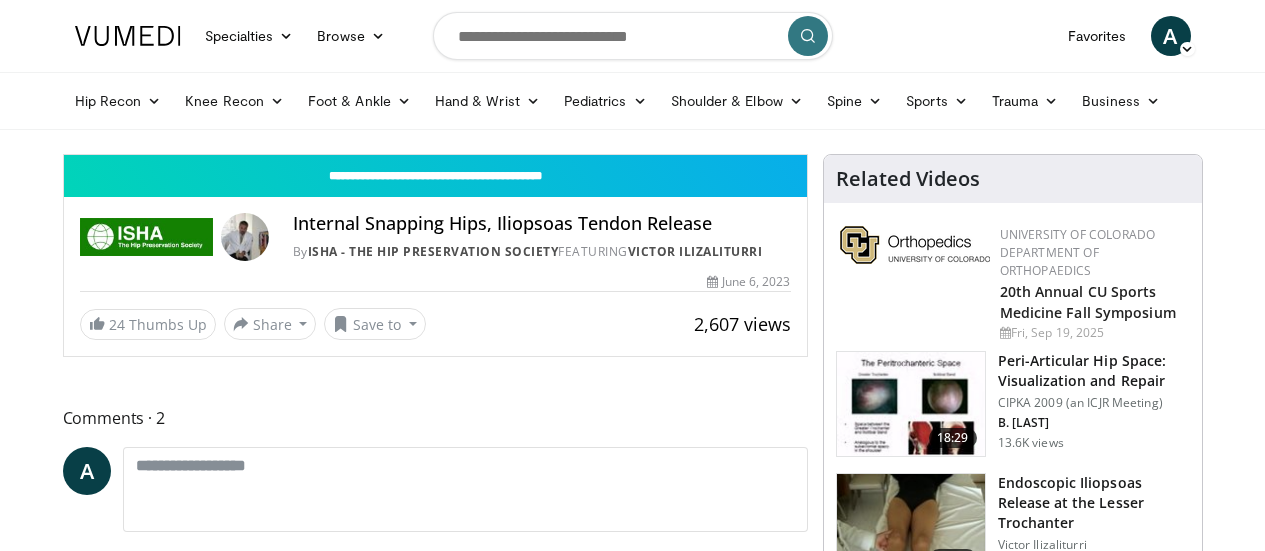 scroll, scrollTop: 0, scrollLeft: 0, axis: both 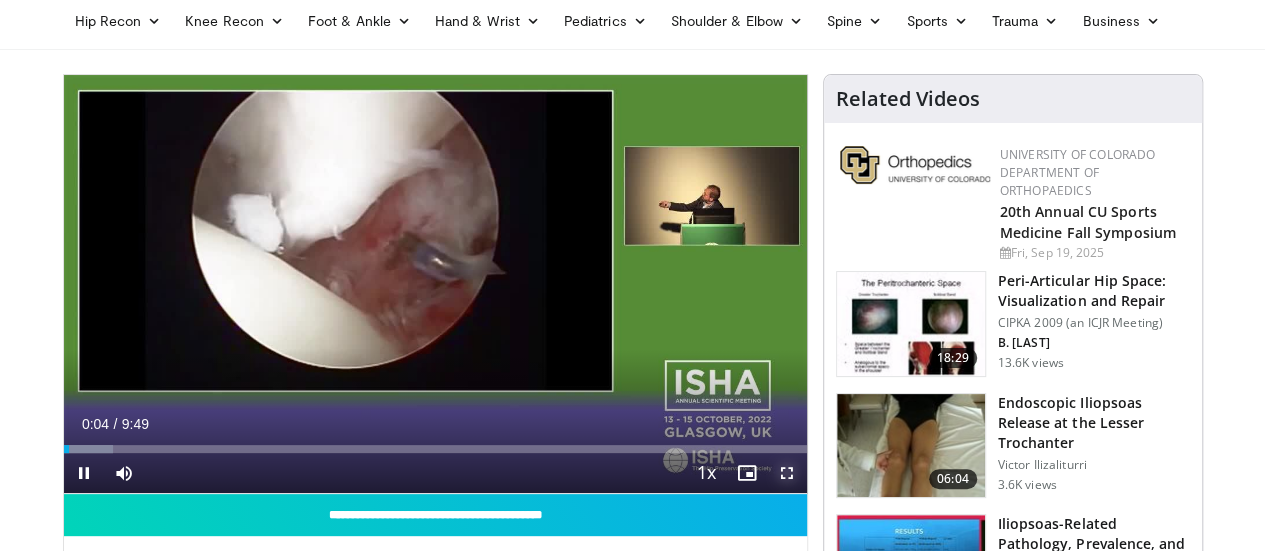click at bounding box center [787, 473] 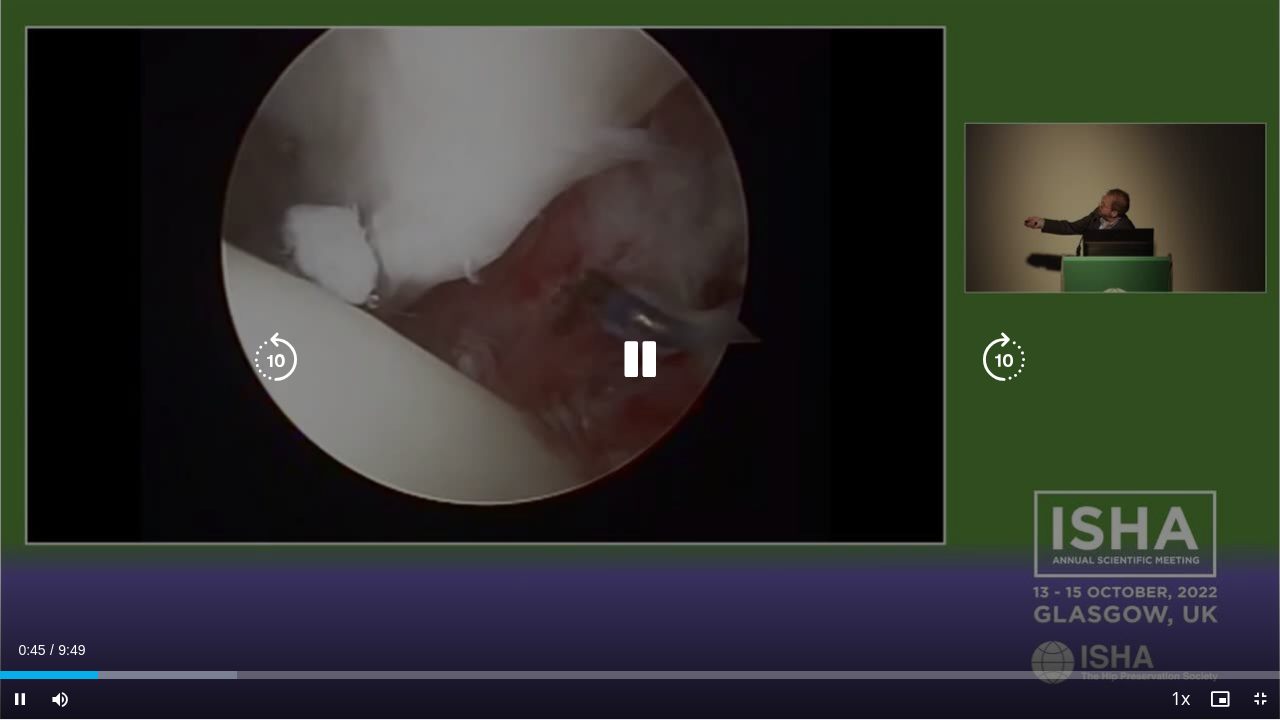 click at bounding box center (640, 360) 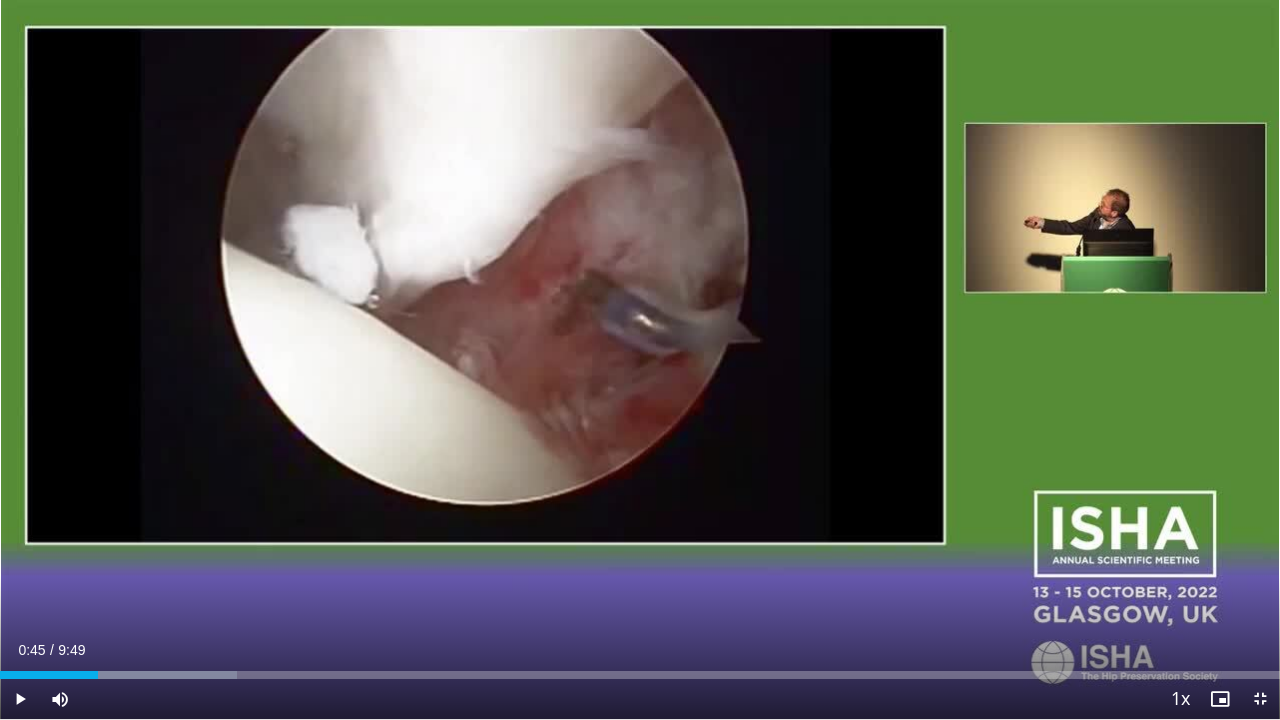 click on "10 seconds
Tap to unmute" at bounding box center (640, 359) 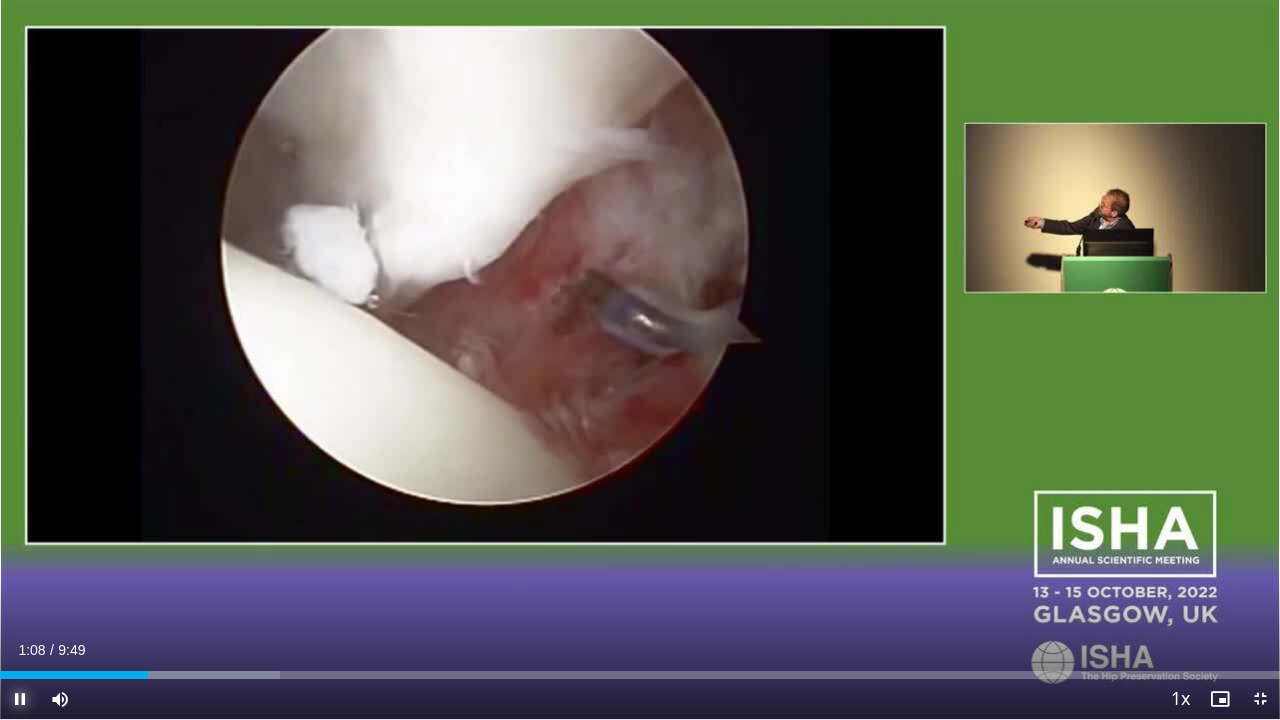 click at bounding box center [20, 699] 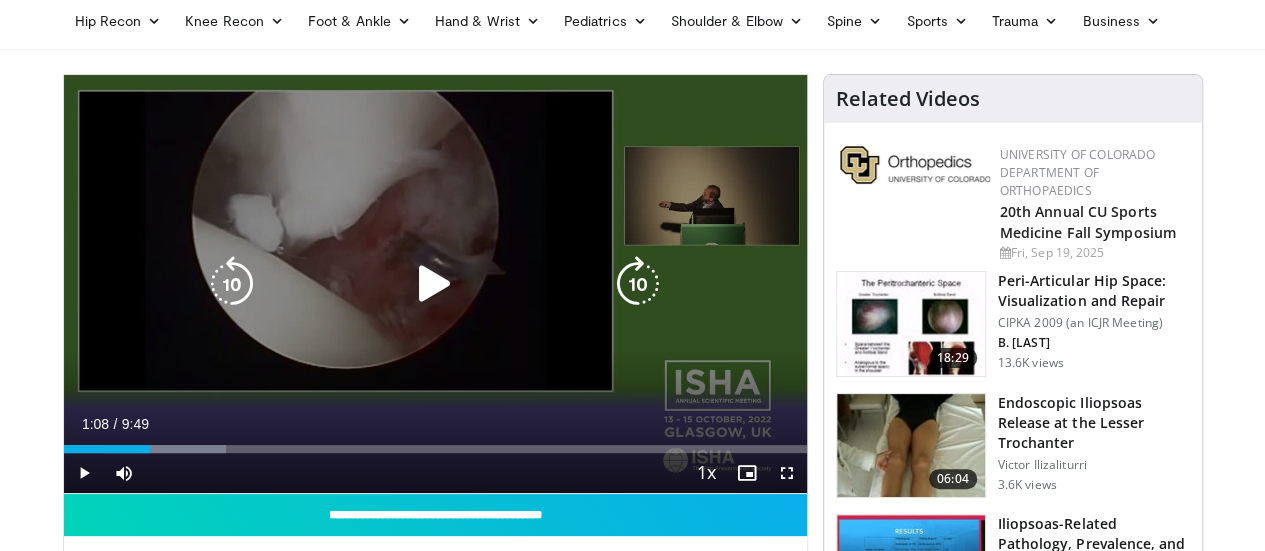 click at bounding box center (435, 284) 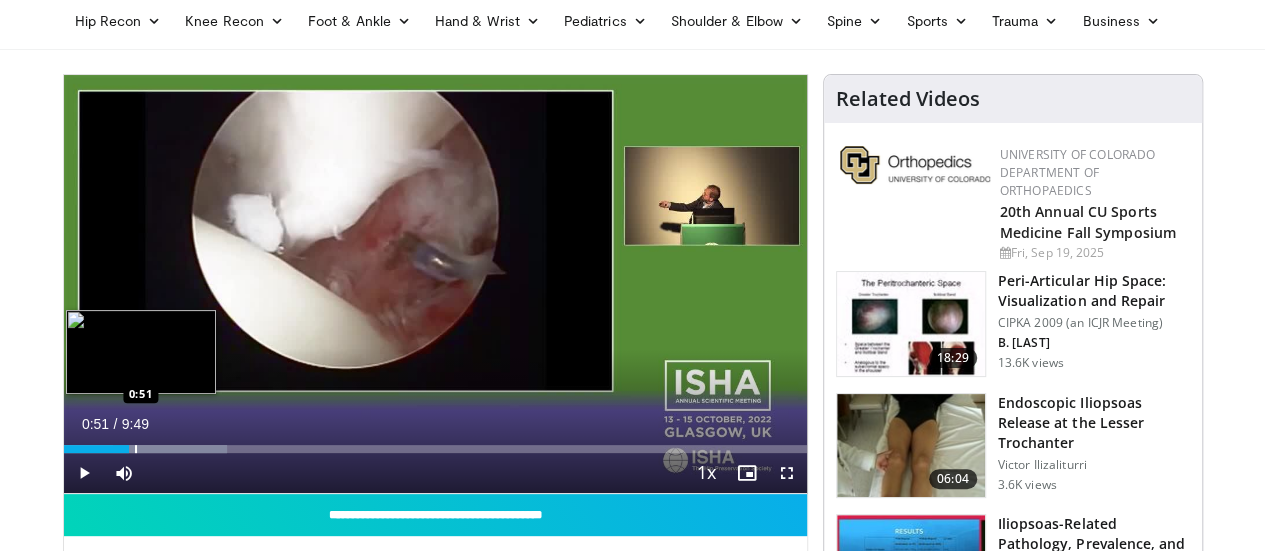 click at bounding box center [136, 449] 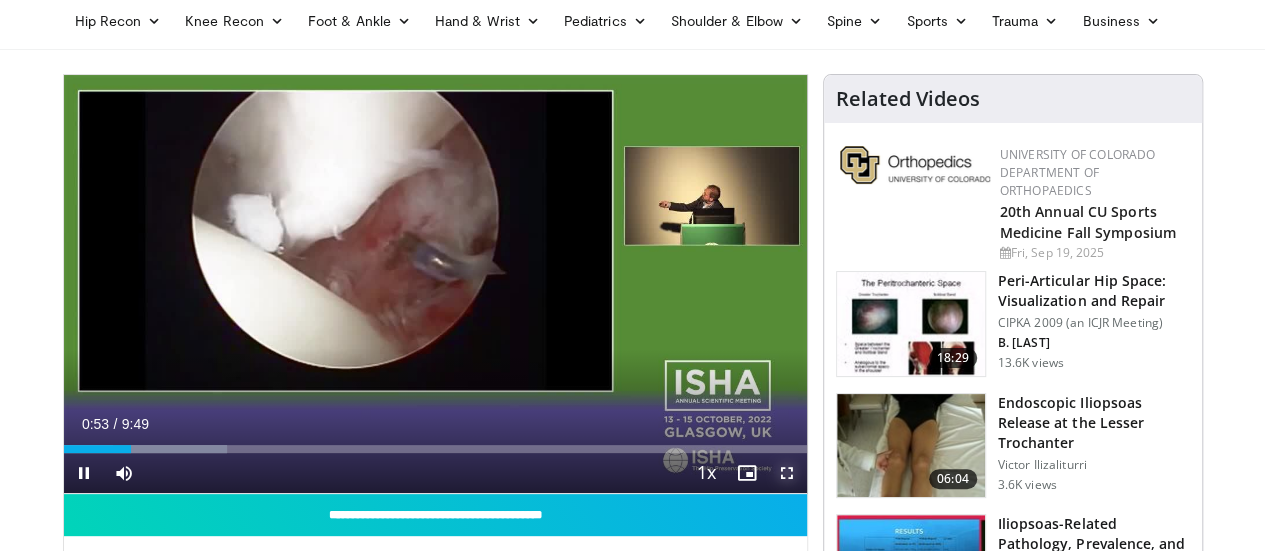 click at bounding box center (787, 473) 